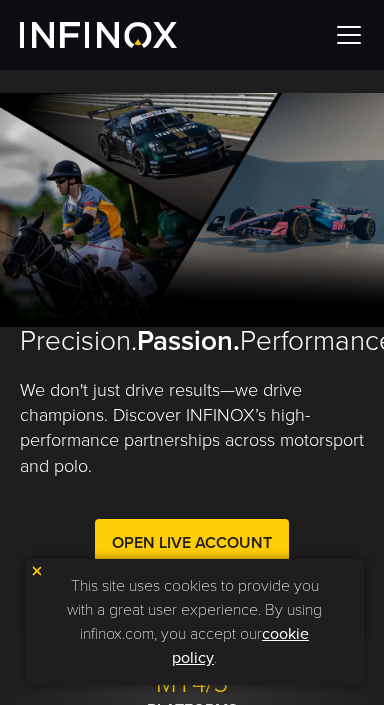 scroll, scrollTop: 0, scrollLeft: 0, axis: both 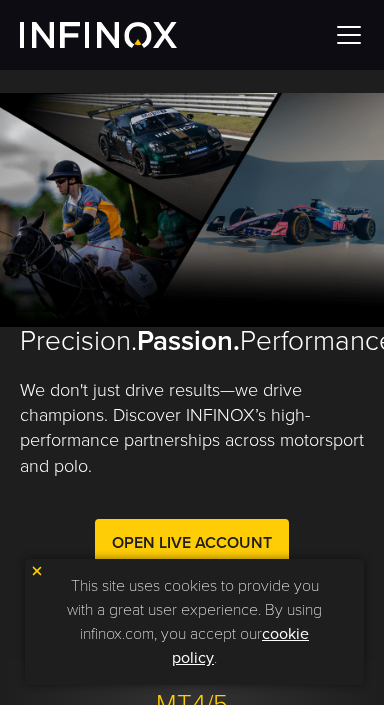 click at bounding box center (349, 35) 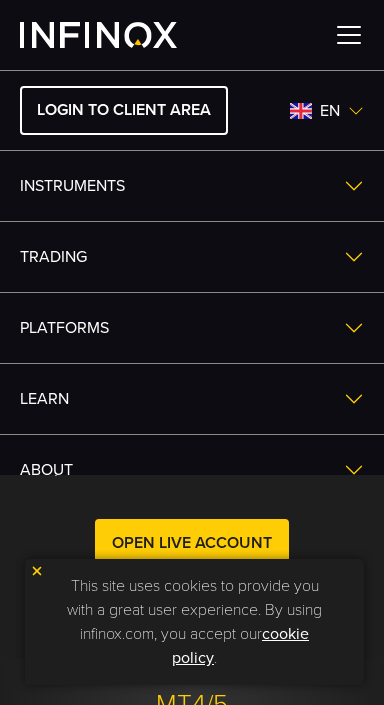 click on "en" at bounding box center [330, 111] 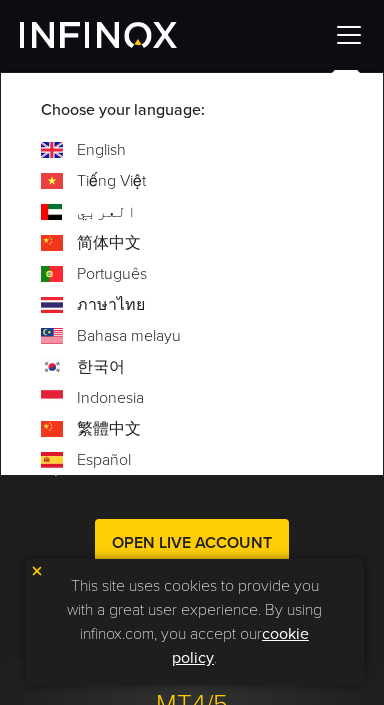 scroll, scrollTop: 80, scrollLeft: 0, axis: vertical 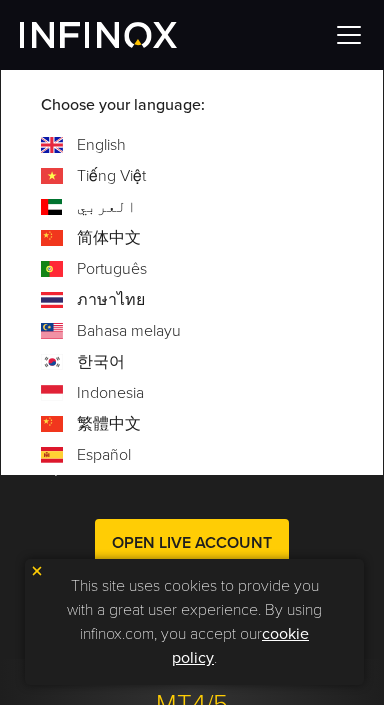 click on "한국어" at bounding box center (101, 362) 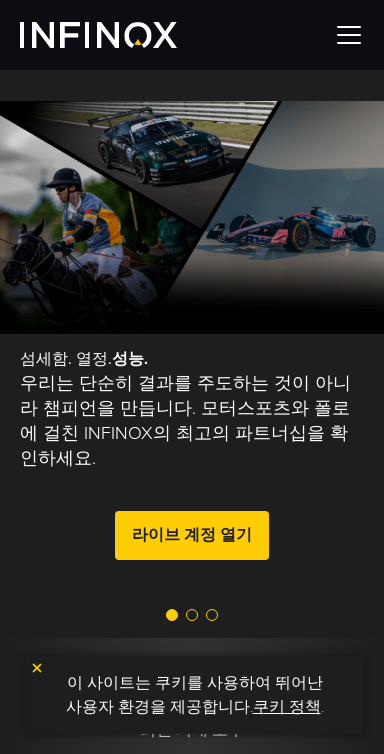 scroll, scrollTop: 145, scrollLeft: 0, axis: vertical 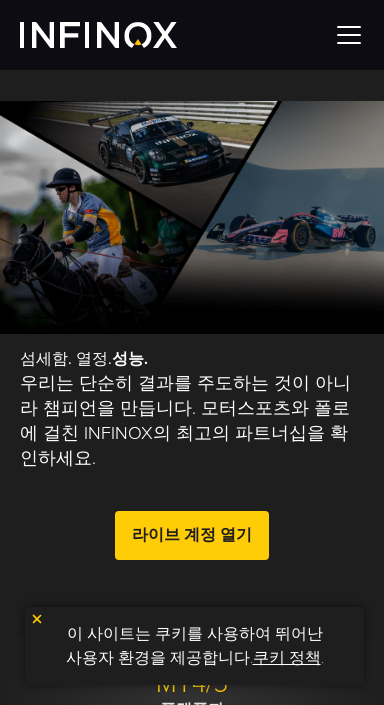 click at bounding box center [349, 35] 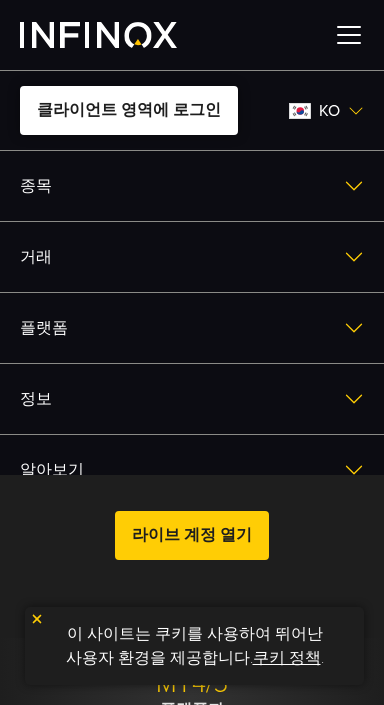 click on "클라이언트 영역에 로그인" at bounding box center [129, 110] 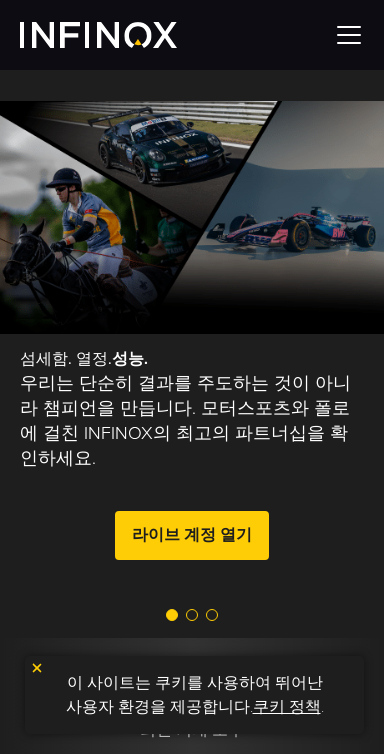scroll, scrollTop: 346, scrollLeft: 0, axis: vertical 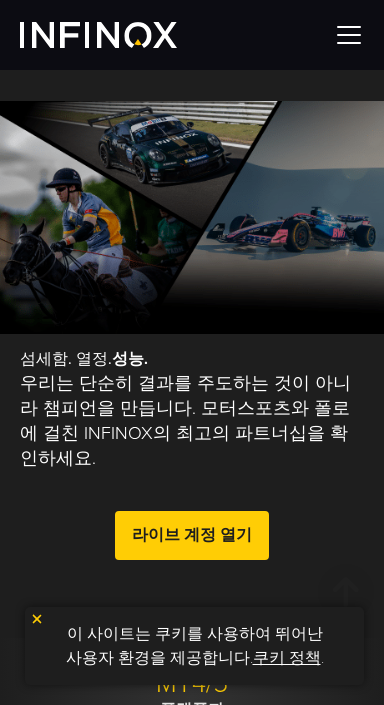 click at bounding box center [349, 35] 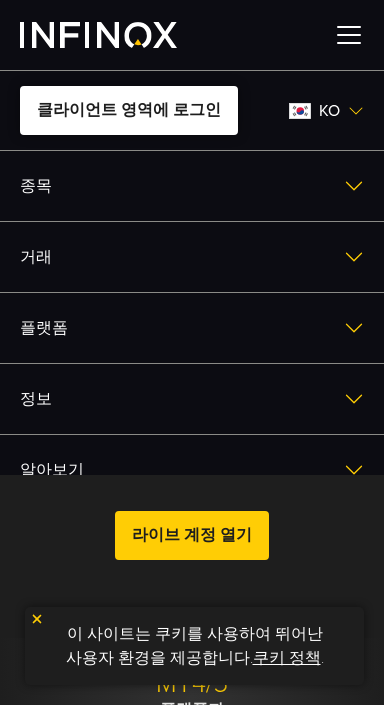 click on "클라이언트 영역에 로그인" at bounding box center (129, 110) 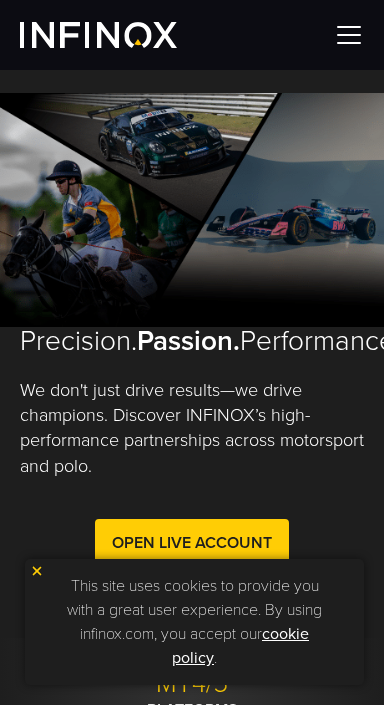 scroll, scrollTop: 0, scrollLeft: 0, axis: both 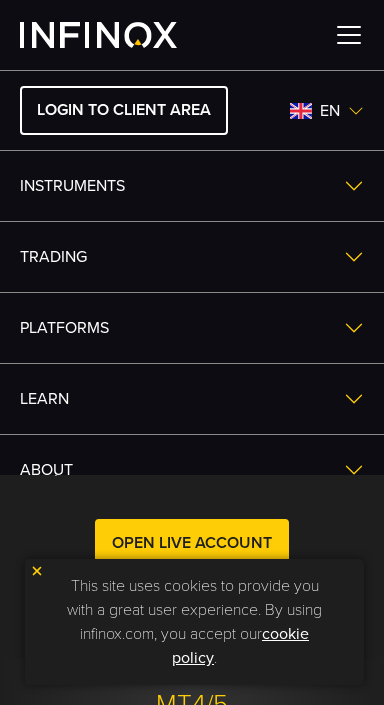 click on "en" at bounding box center [330, 111] 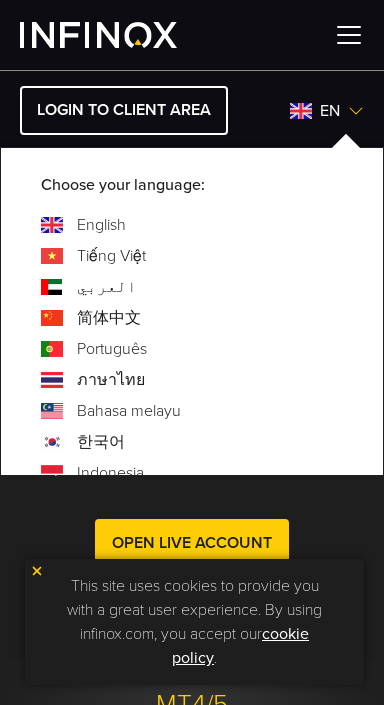 click on "한국어" at bounding box center [101, 442] 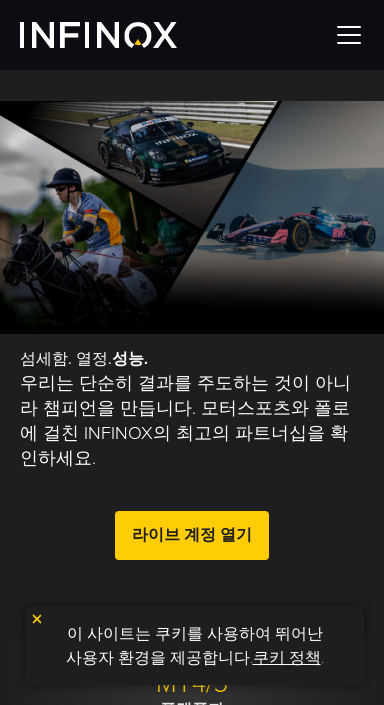 scroll, scrollTop: 0, scrollLeft: 0, axis: both 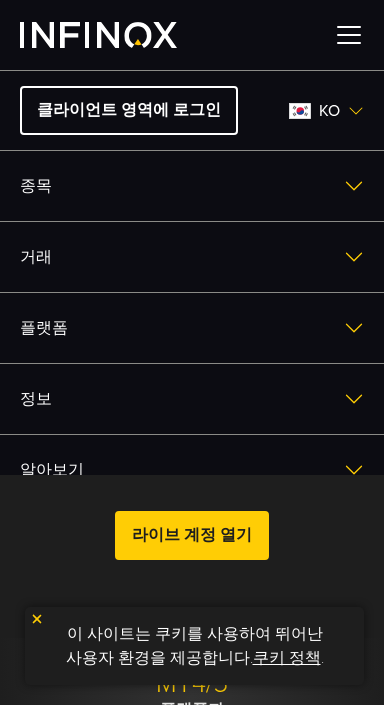 click on "이 사이트는 쿠키를 사용하여 뛰어난 사용자 환경을 제공합니다.  쿠키 정책 ." at bounding box center [194, 646] 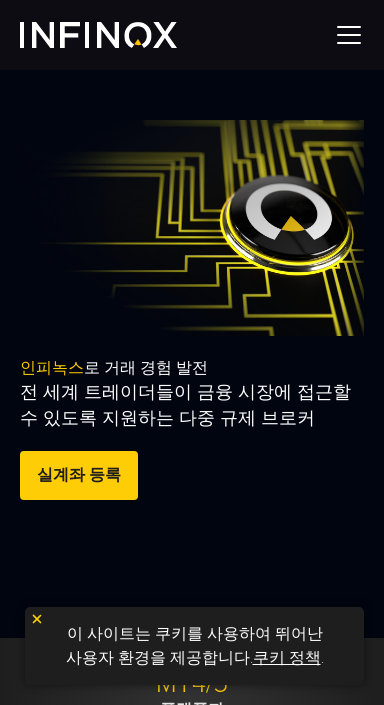 click at bounding box center (349, 35) 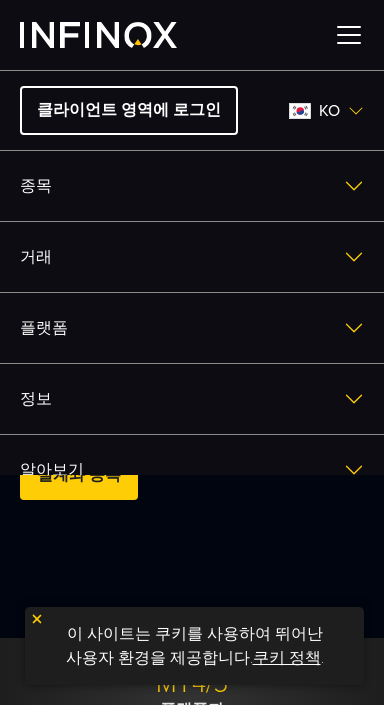 click on "플랫폼" at bounding box center (192, 328) 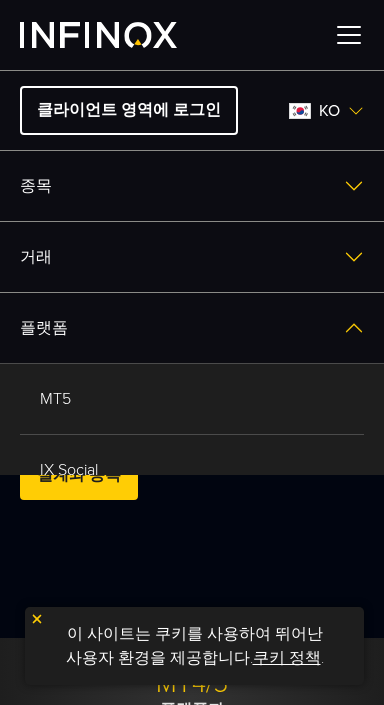 click at bounding box center [349, 35] 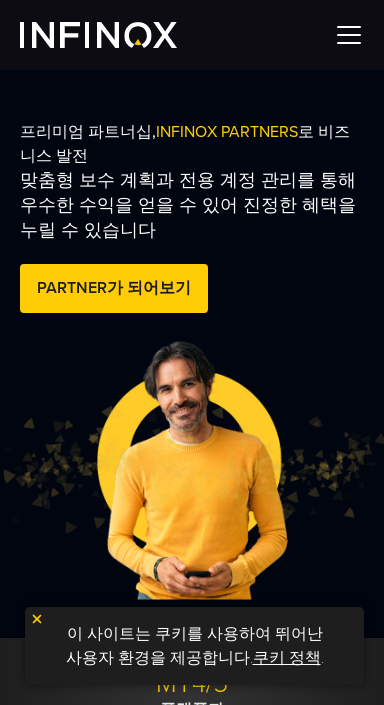 click at bounding box center (349, 35) 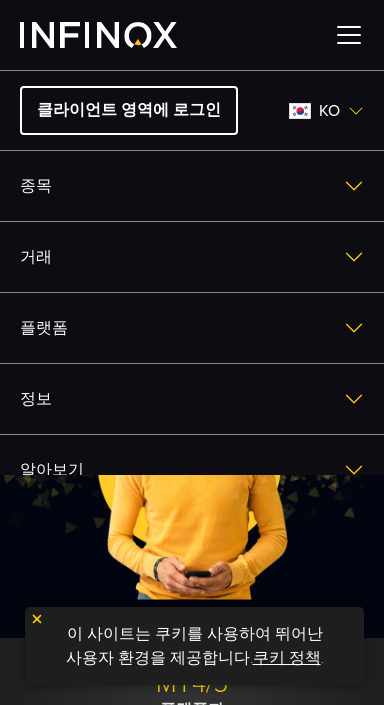 click on "플랫폼" at bounding box center [192, 328] 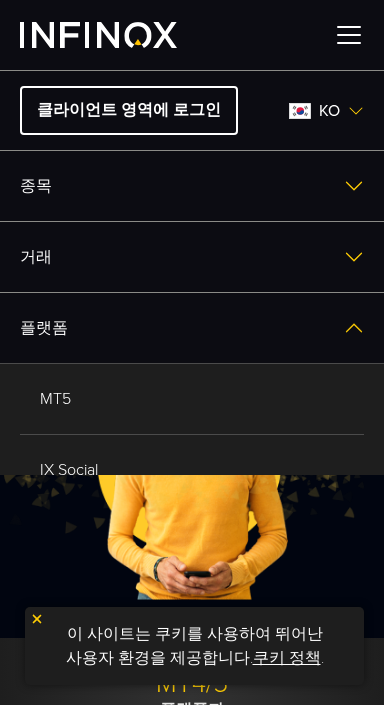 click on "MT5" at bounding box center (192, 399) 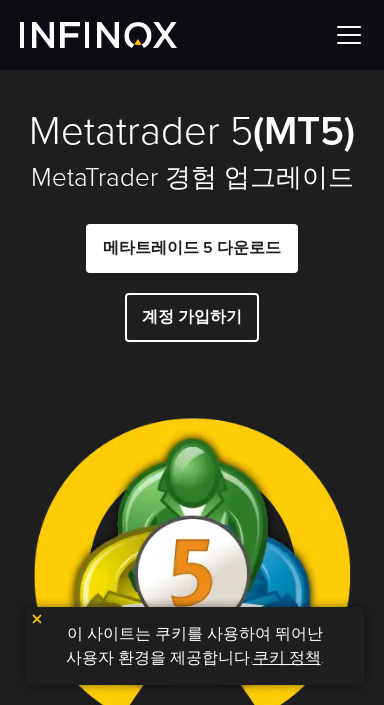 scroll, scrollTop: 0, scrollLeft: 0, axis: both 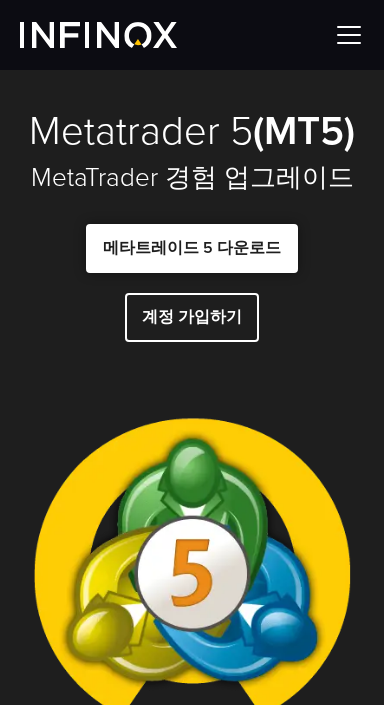 click on "메타트레이드 5 다운로드" at bounding box center (192, 248) 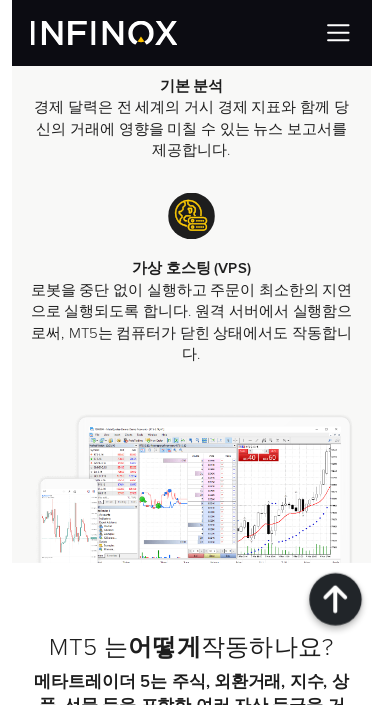 scroll, scrollTop: 0, scrollLeft: 0, axis: both 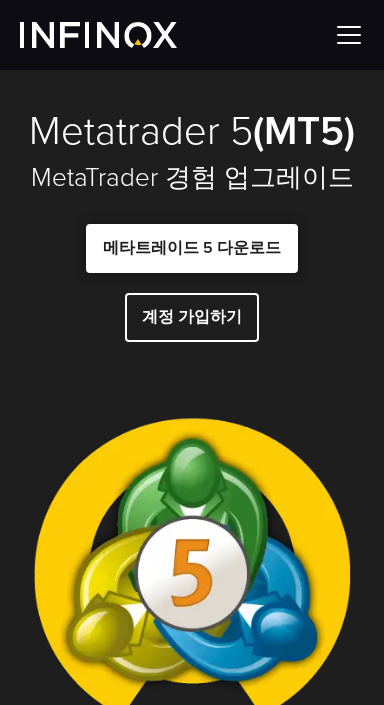 click on "메타트레이드 5 다운로드" at bounding box center [192, 248] 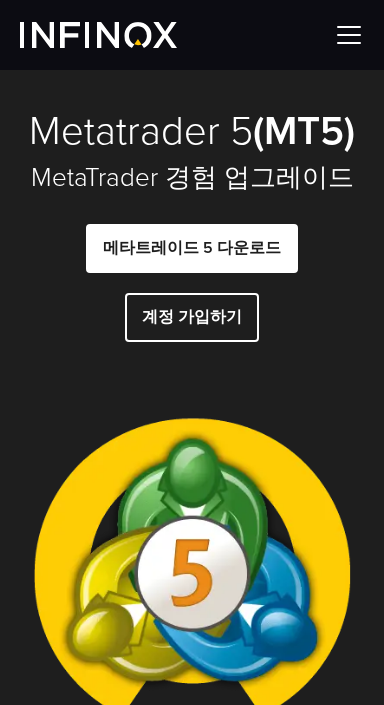 click at bounding box center [349, 35] 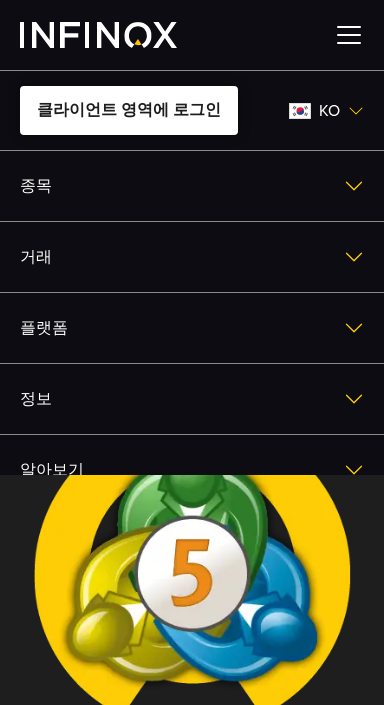click on "클라이언트 영역에 로그인" at bounding box center [129, 110] 